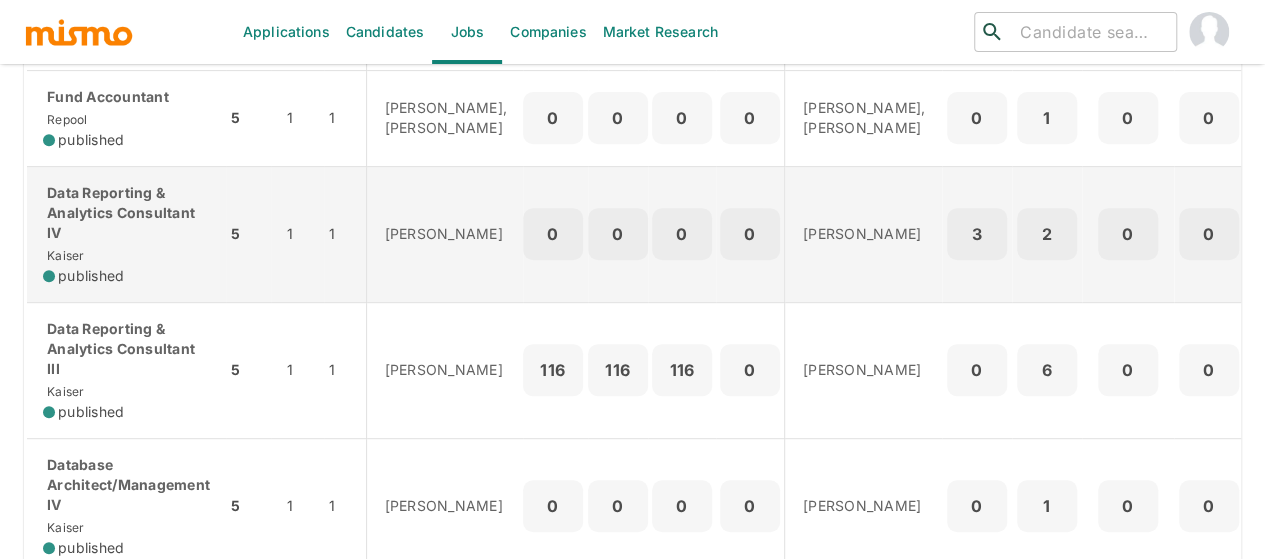 scroll, scrollTop: 400, scrollLeft: 0, axis: vertical 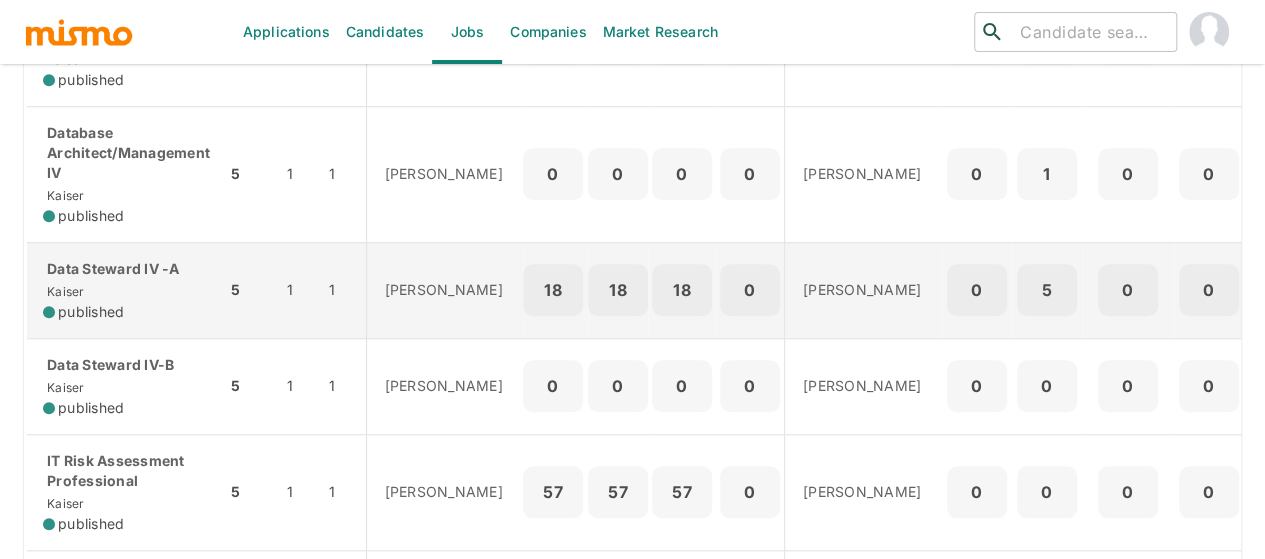 click on "Data Steward IV -A Kaiser published" at bounding box center [126, 290] 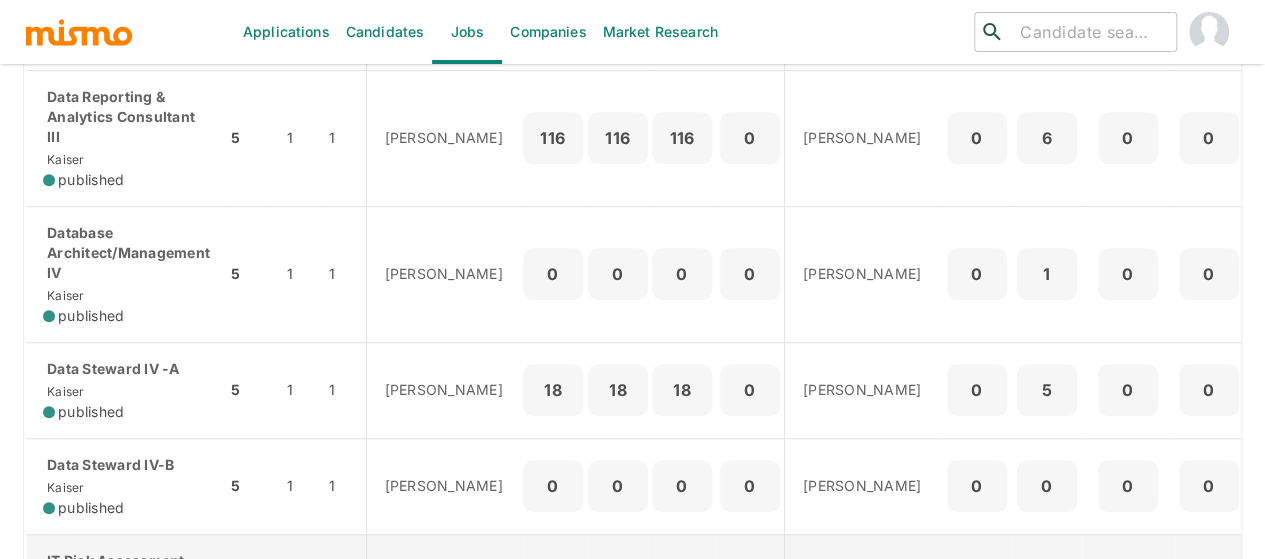 scroll, scrollTop: 500, scrollLeft: 0, axis: vertical 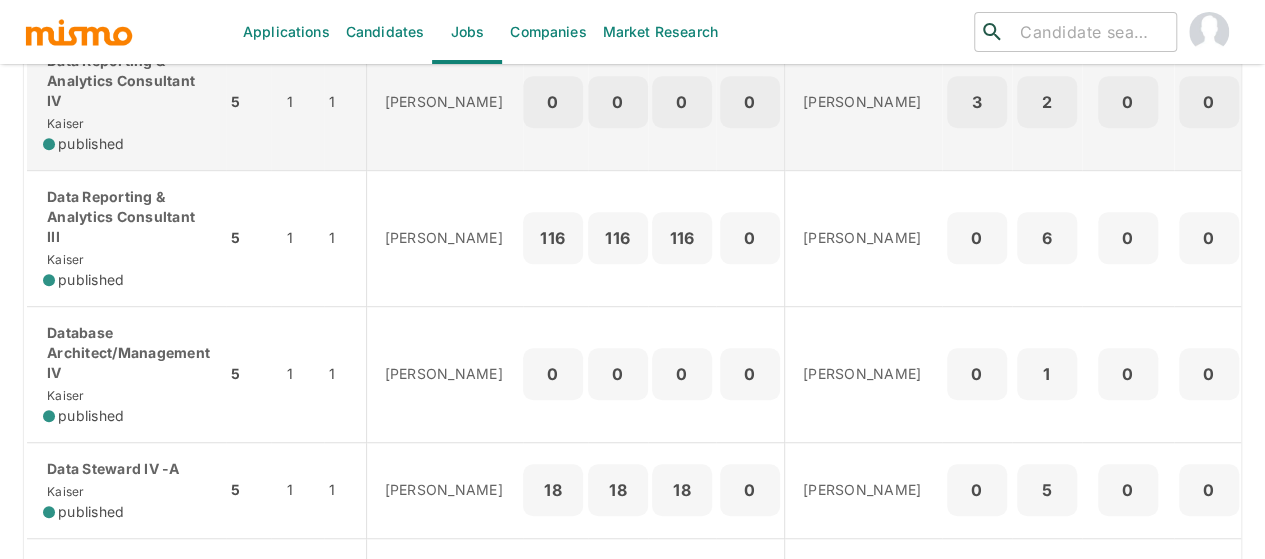 click on "Data Reporting & Analytics Consultant IV" at bounding box center [126, 81] 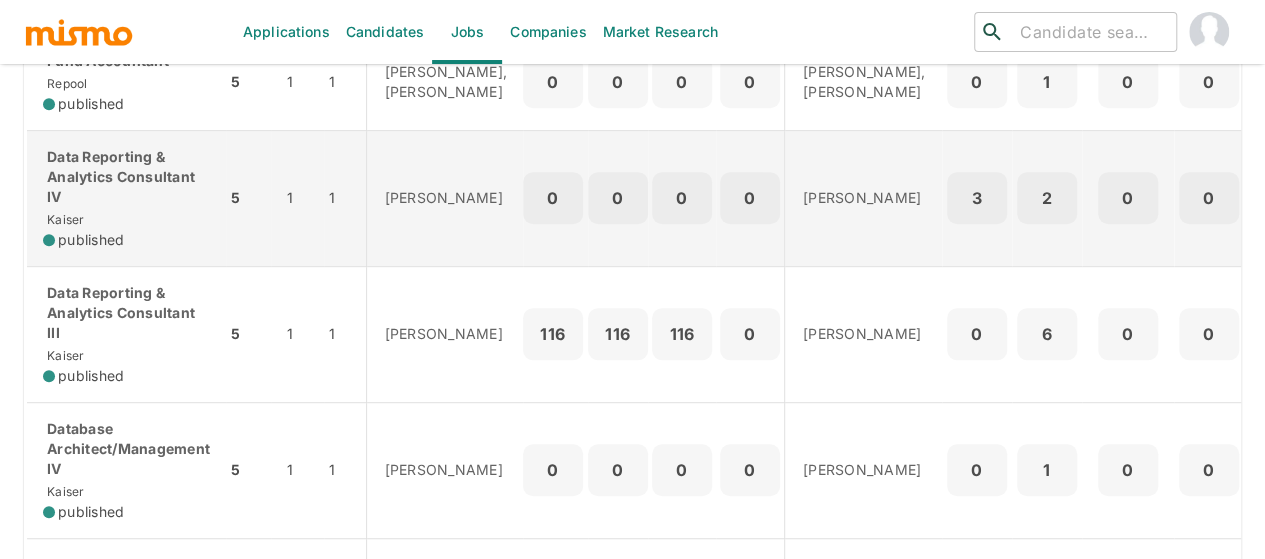 scroll, scrollTop: 500, scrollLeft: 0, axis: vertical 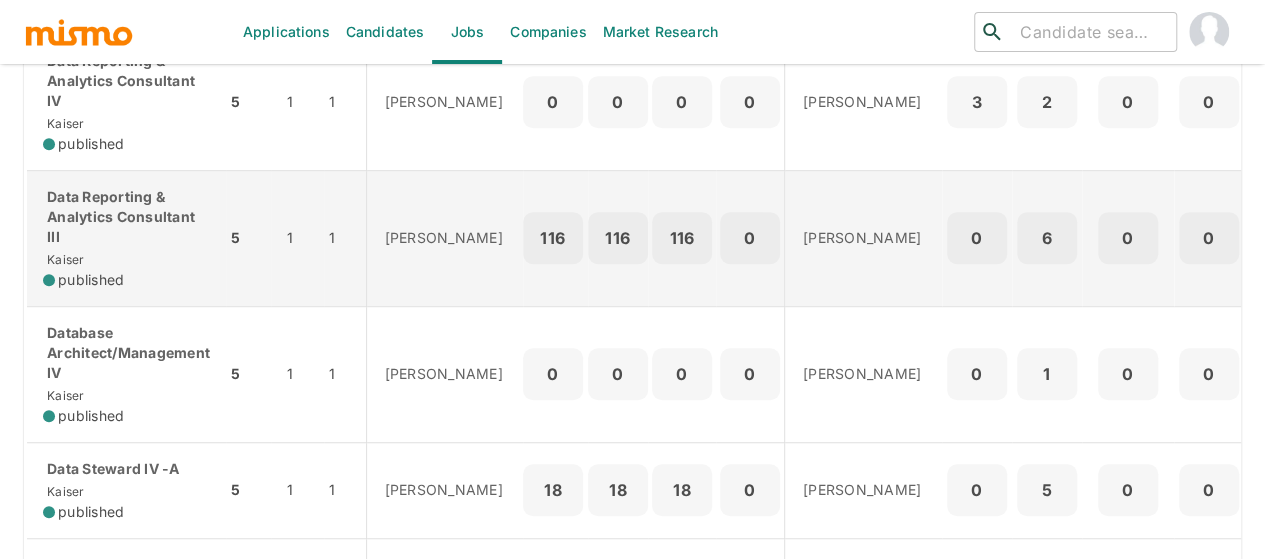 click on "Data Reporting &  Analytics Consultant III Kaiser published" at bounding box center (126, 238) 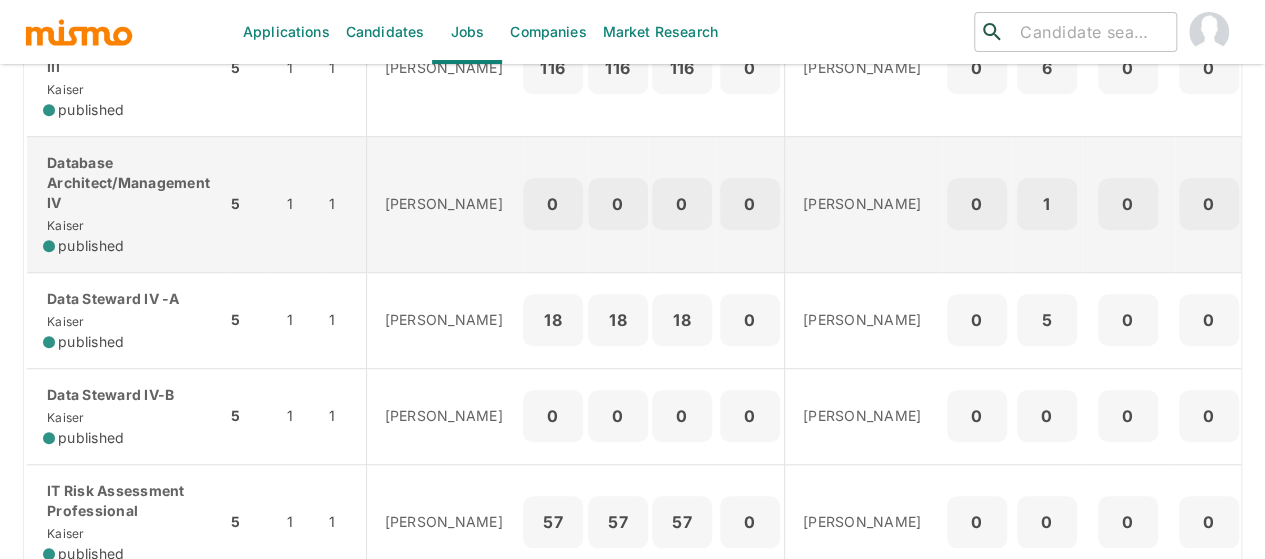 scroll, scrollTop: 700, scrollLeft: 0, axis: vertical 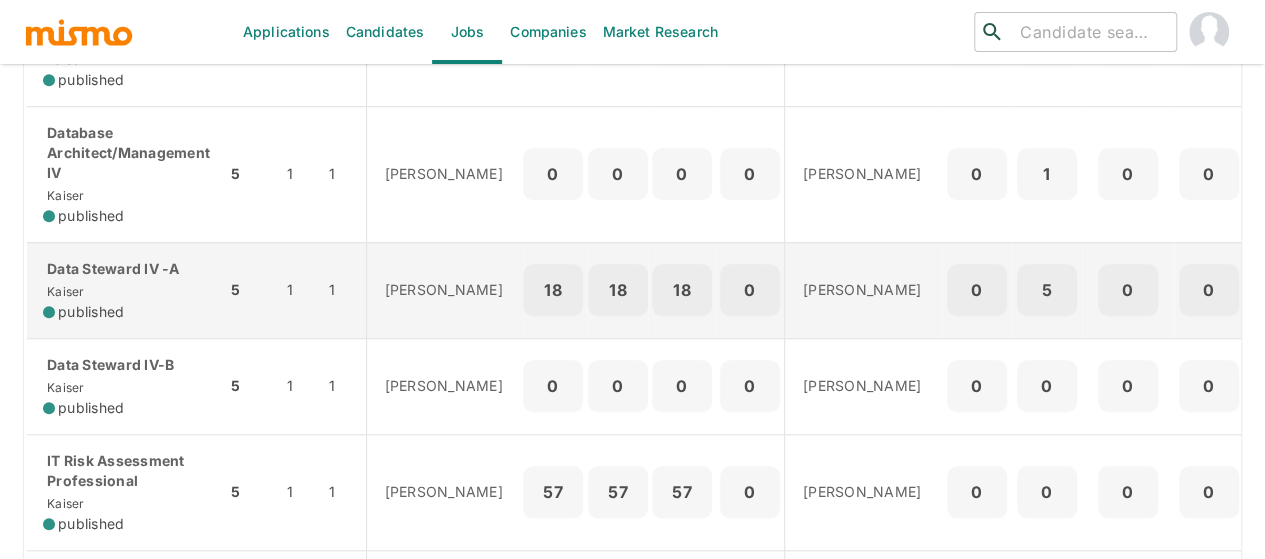 click on "Data Steward IV -A Kaiser published" at bounding box center (126, 290) 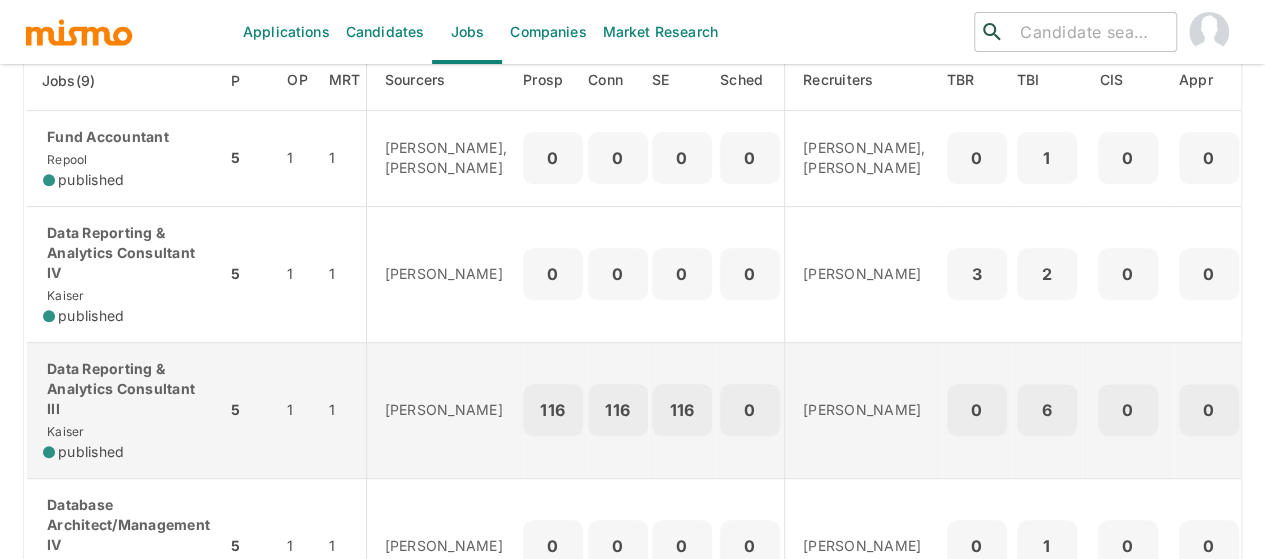 scroll, scrollTop: 300, scrollLeft: 0, axis: vertical 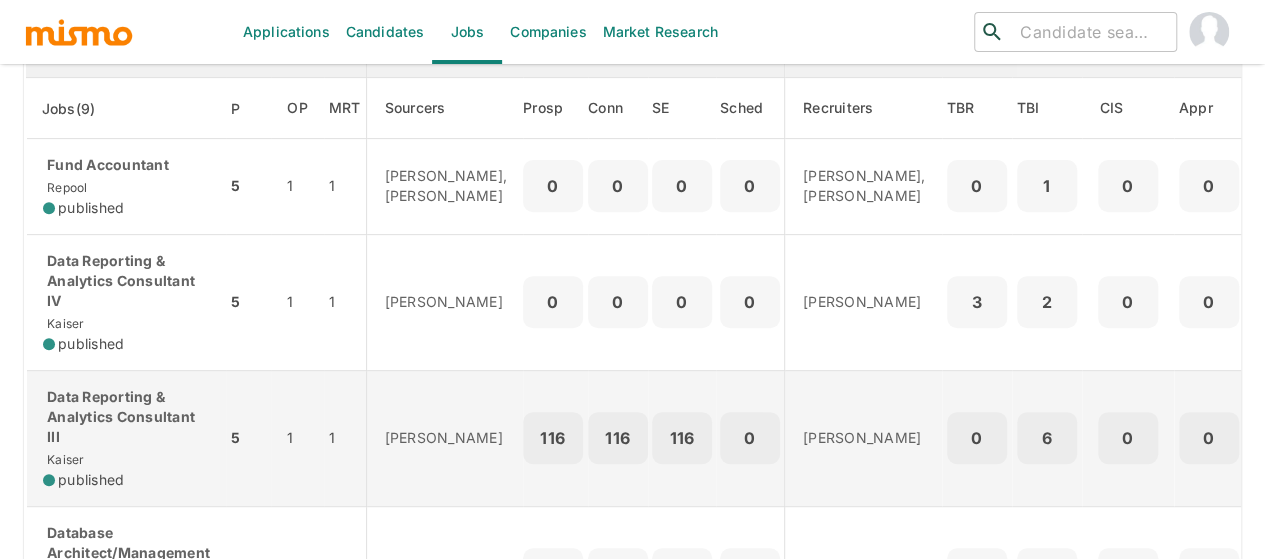 click on "Data Reporting &  Analytics Consultant III" at bounding box center (126, 417) 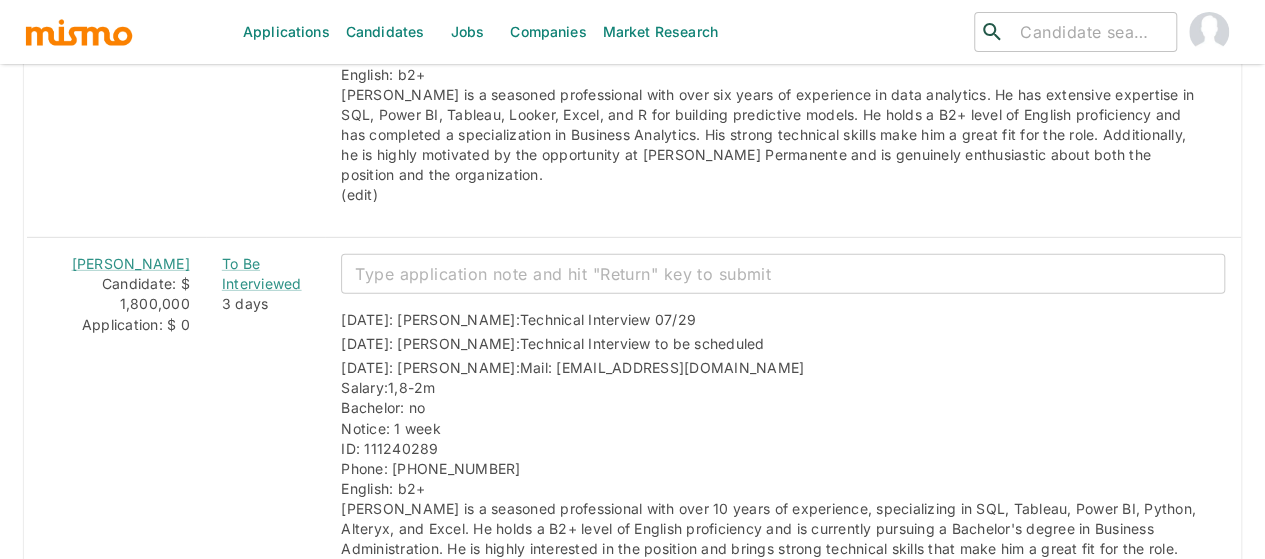 scroll, scrollTop: 2920, scrollLeft: 0, axis: vertical 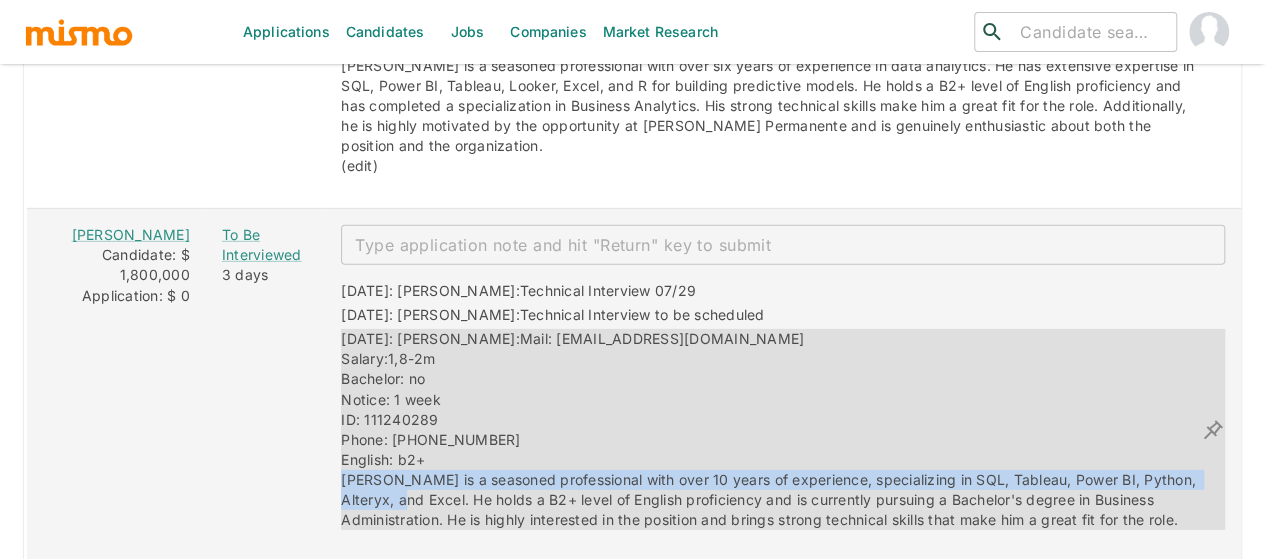 drag, startPoint x: 348, startPoint y: 429, endPoint x: 316, endPoint y: 403, distance: 41.231056 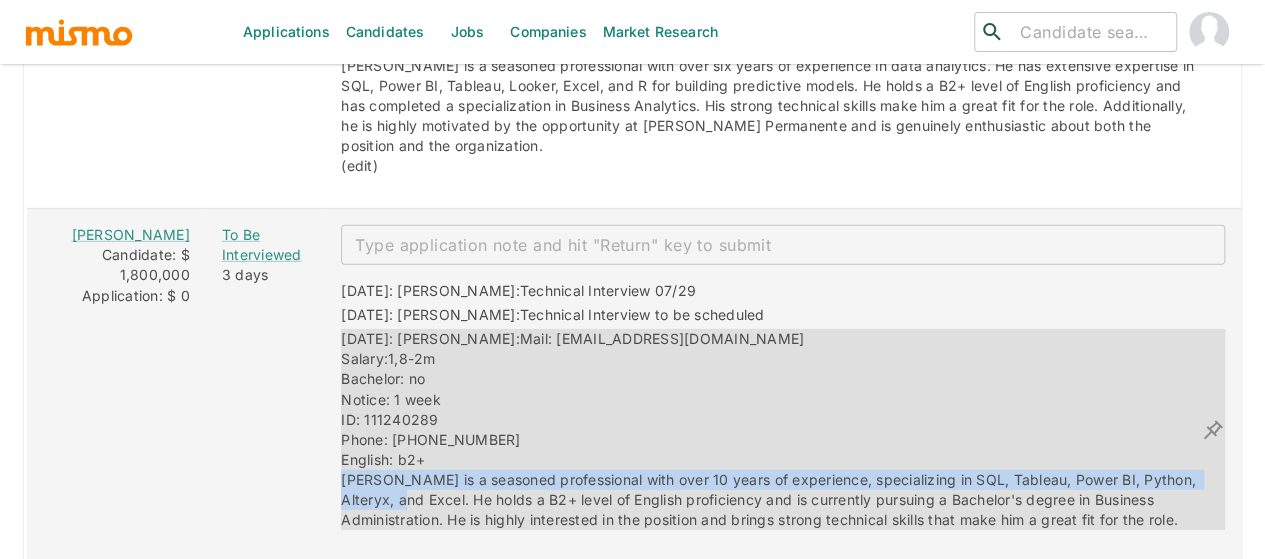 click on "Mail: esherr77@gmail.com Salary:1,8-2m Bachelor: no Notice: 1 week ID: 111240289 Phone: 72978826 English: b2+ Héctor is a seasoned professional with over 10 years of experience, specializing in SQL, Tableau, Power BI, Python, Alteryx, and Excel. He holds a B2+ level of English proficiency and is currently pursuing a Bachelor's degree in Business Administration. He is highly interested in the position and brings strong technical skills that make him a great fit for the role." at bounding box center [770, 428] 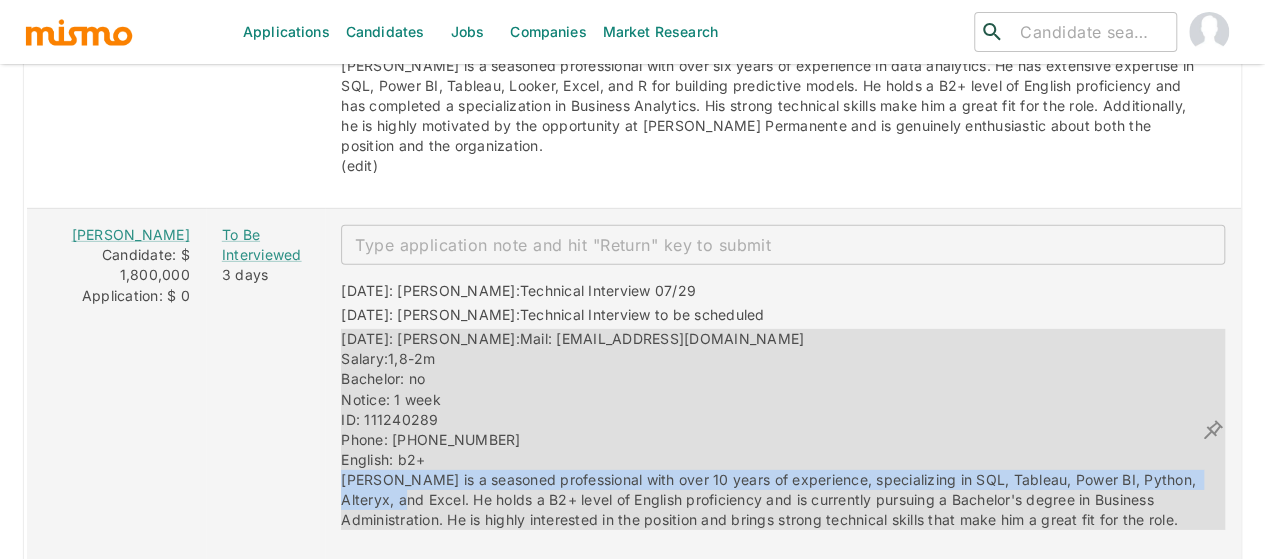 copy on "Héctor is a seasoned professional with over 10 years of experience, specializing in SQL, Tableau, Power BI, Python, Alteryx, and Exce" 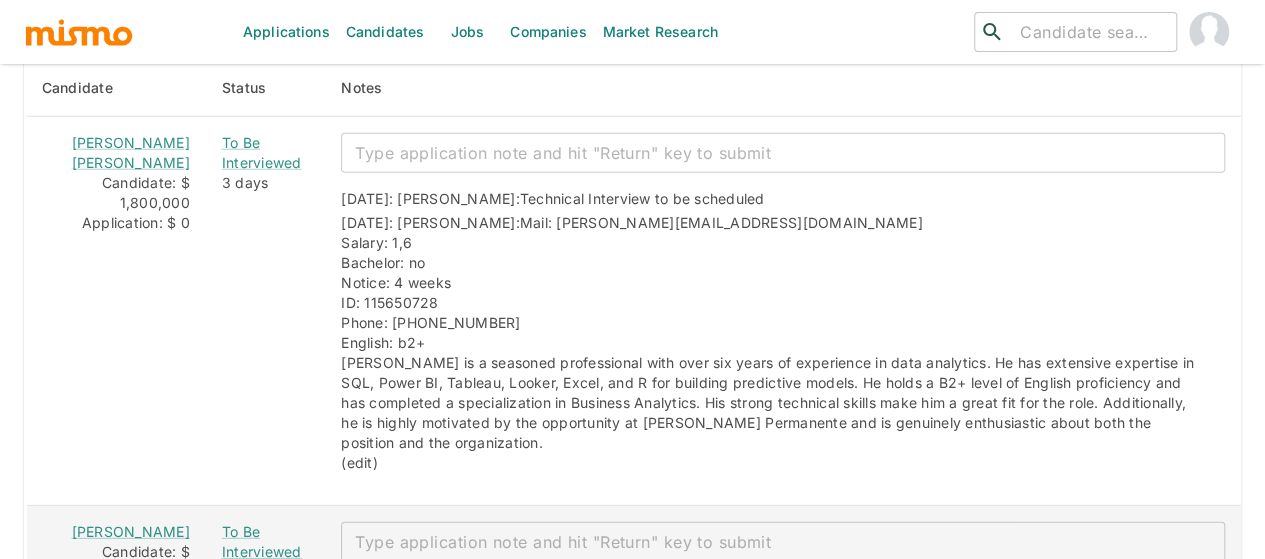 scroll, scrollTop: 2520, scrollLeft: 0, axis: vertical 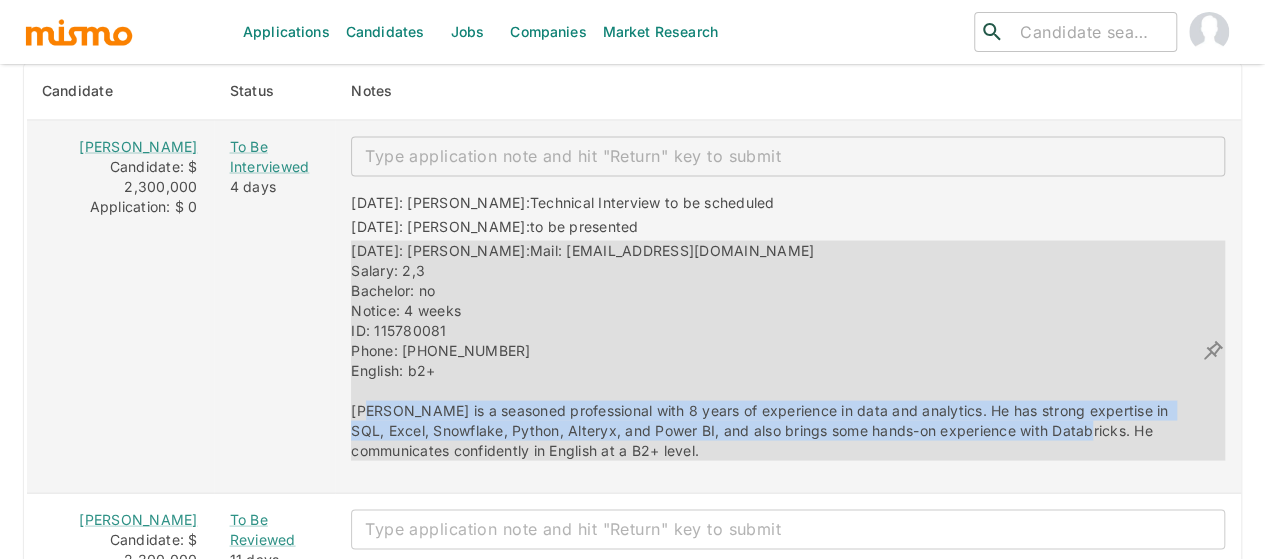 drag, startPoint x: 1029, startPoint y: 425, endPoint x: 340, endPoint y: 397, distance: 689.5687 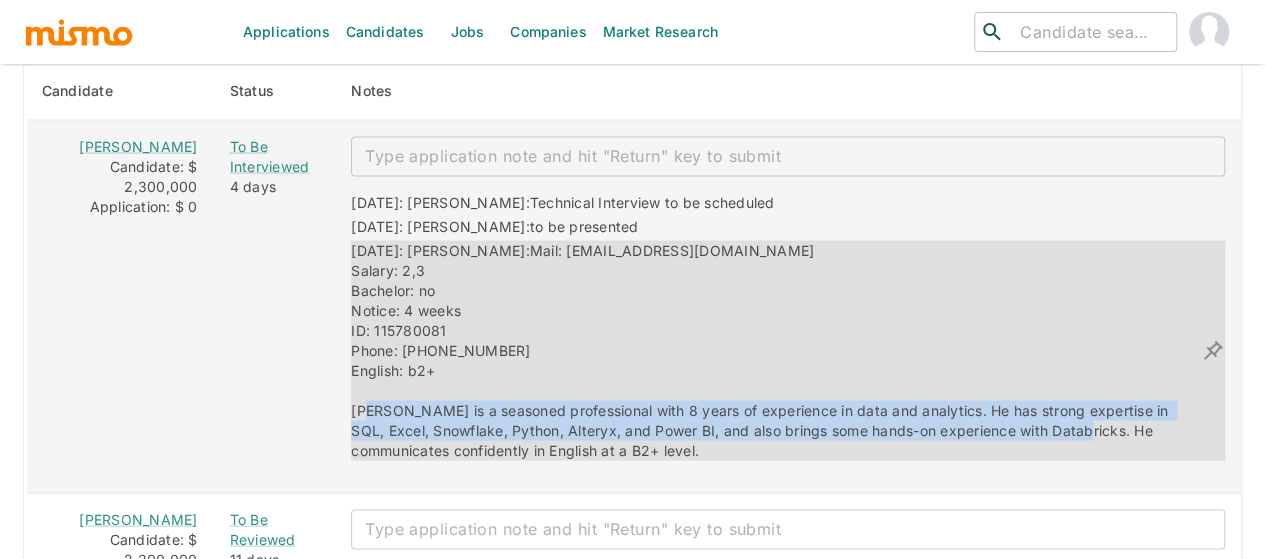 click on "Mail: [EMAIL_ADDRESS][DOMAIN_NAME] Salary: 2,3 Bachelor: no Notice: 4 weeks ID: 115780081 Phone: 88080690 English: b2+ [PERSON_NAME] is a seasoned professional with 8 years of experience in data and analytics. He has strong expertise in SQL, Excel, Snowflake, Python, Alteryx, and Power BI, and also brings some hands-on experience with Databricks. He communicates confidently in English at a B2+ level." at bounding box center (762, 349) 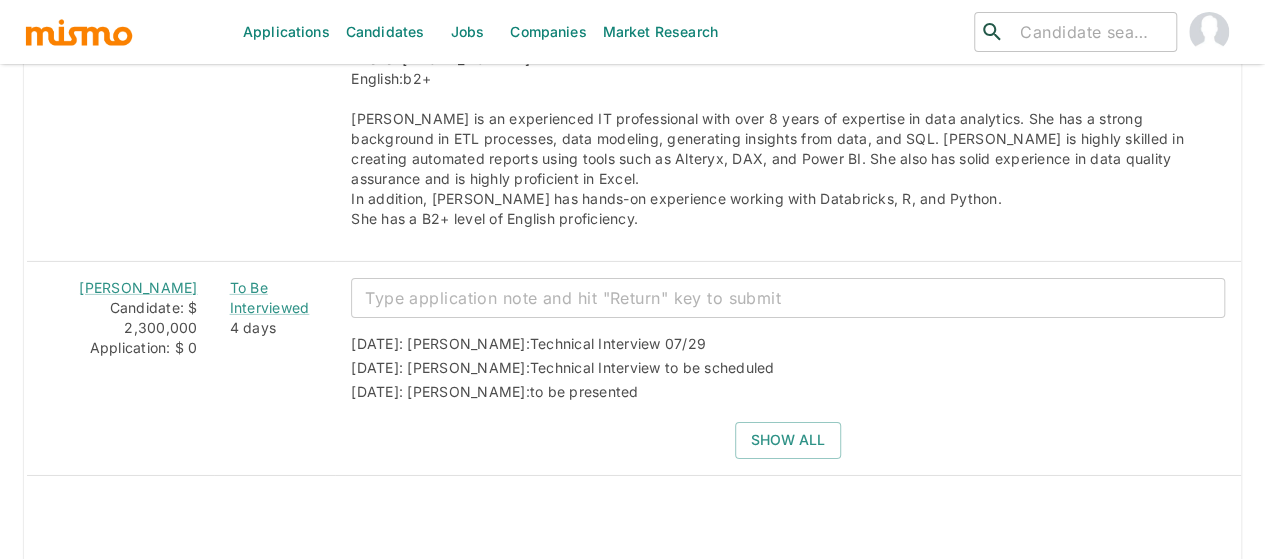 scroll, scrollTop: 3100, scrollLeft: 0, axis: vertical 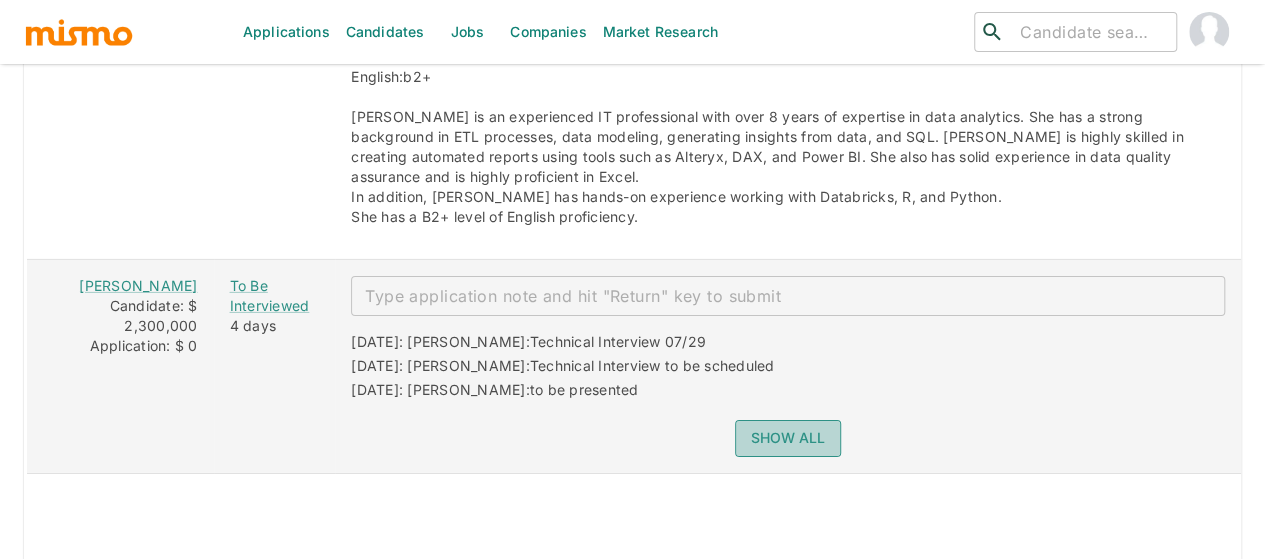 click on "Show all" at bounding box center (788, 438) 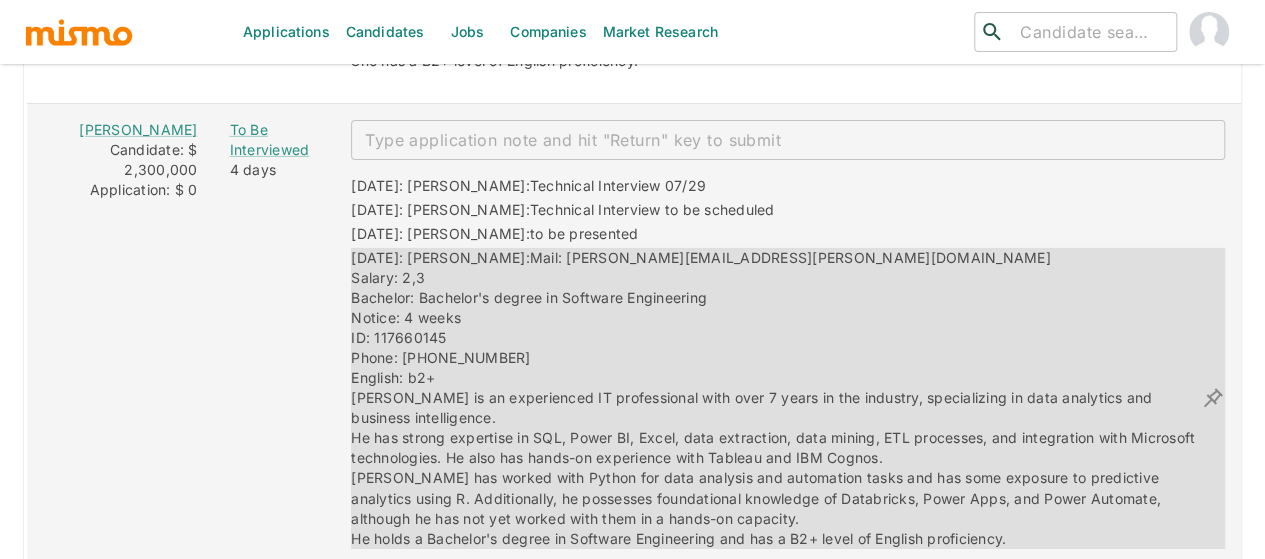 scroll, scrollTop: 3300, scrollLeft: 0, axis: vertical 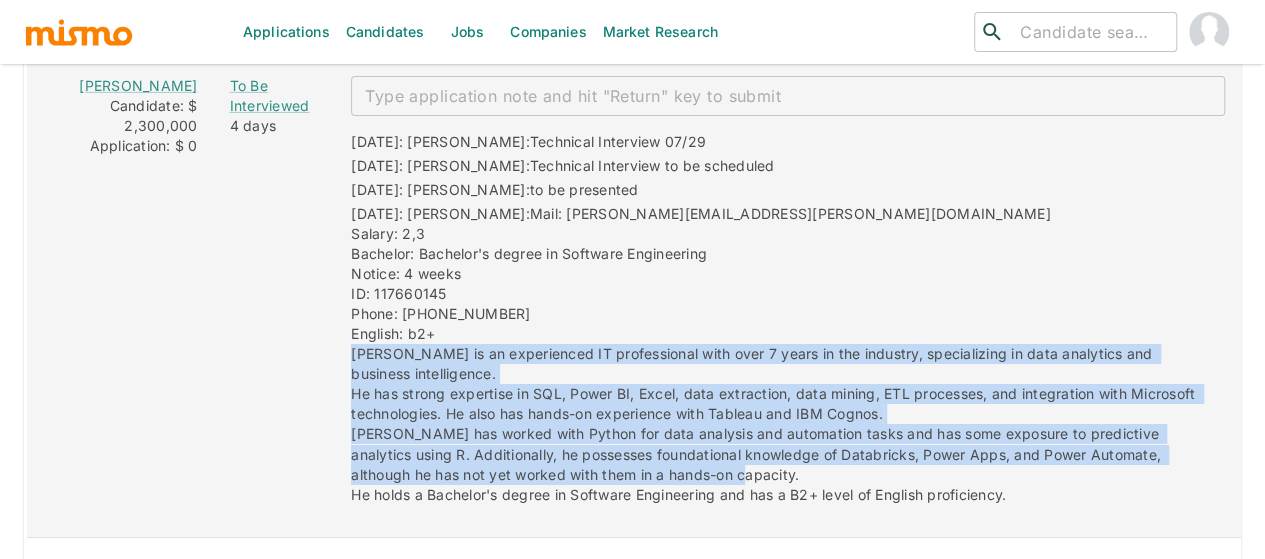 drag, startPoint x: 664, startPoint y: 439, endPoint x: 322, endPoint y: 331, distance: 358.64746 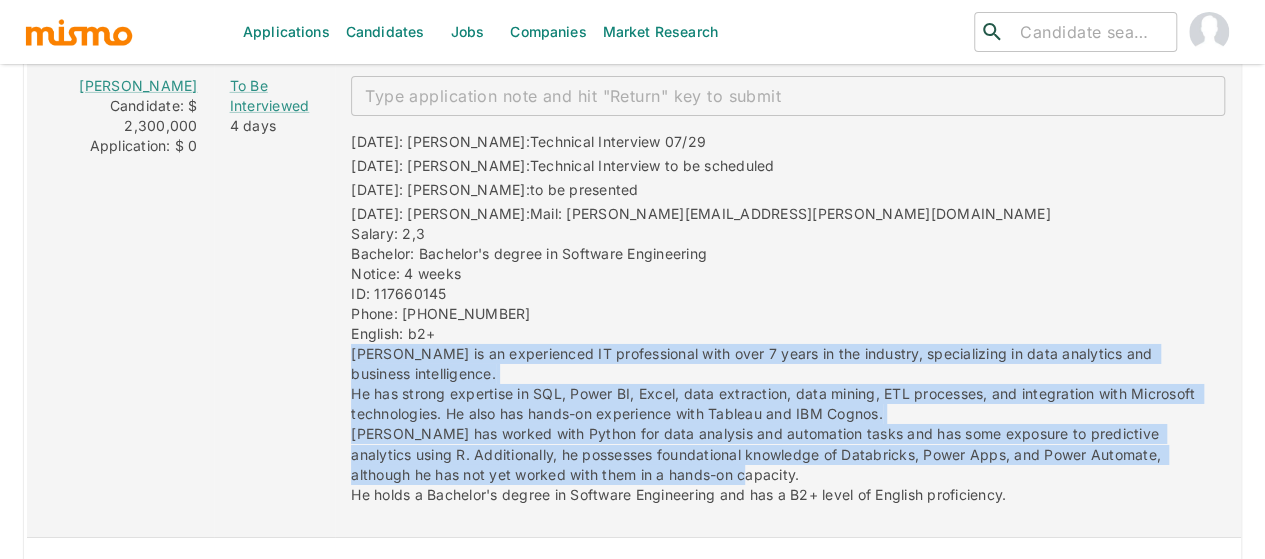 click on "07/24/2025:
Kaiser:   Technical Interview 07/29 07/21/2025:
Kaiser:  Technical Interview to be scheduled 07/04/2025:
Kaiser:  to be presented  07/04/2025:
Kaiser:  Mail: denis.ugalde@gmail.com Salary: 2,3 Bachelor: Bachelor's degree in Software Engineering Notice: 4 weeks ID: 117660145 Phone: 84008209 English: b2+ Denis is an experienced IT professional with over 7 years in the industry, specializing in data analytics and business intelligence. He has strong expertise in SQL, Power BI, Excel, data extraction, data mining, ETL processes, and integration with Microsoft technologies. He also has hands-on experience with Tableau and IBM Cognos. Denis has worked with Python for data analysis and automation tasks and has some exposure to predictive analytics using R. Additionally, he possesses foundational knowledge of Databricks, Power Apps, and Power Automate, although he has not yet worked with them in a hands-on capacity." at bounding box center (780, 310) 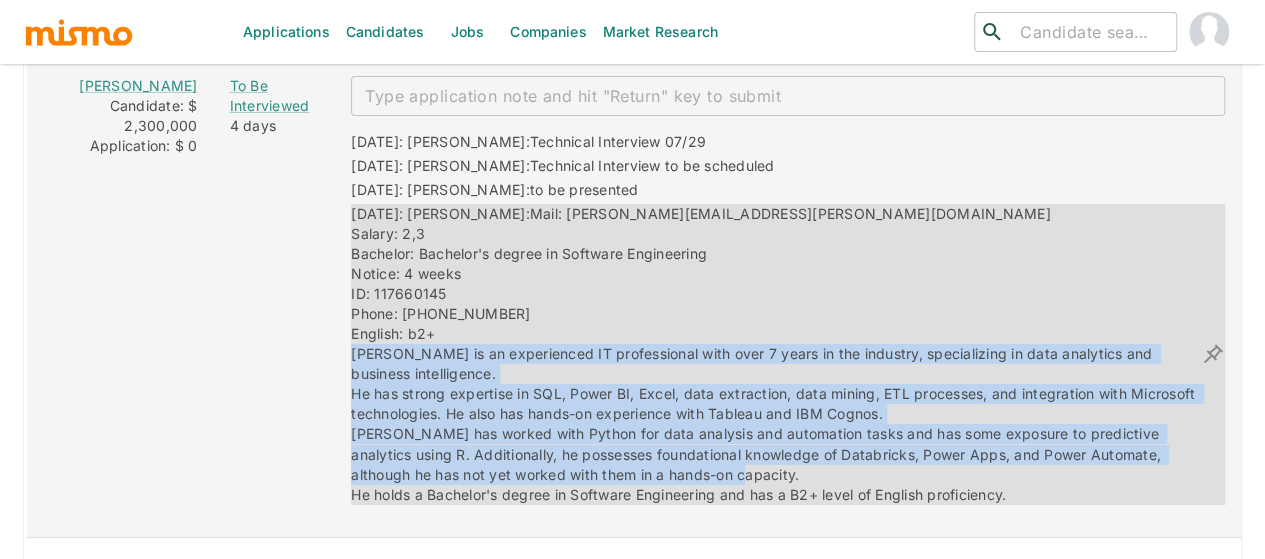 copy on "Denis is an experienced IT professional with over 7 years in the industry, specializing in data analytics and business intelligence. He has strong expertise in SQL, Power BI, Excel, data extraction, data mining, ETL processes, and integration with Microsoft technologies. He also has hands-on experience with Tableau and IBM Cognos. Denis has worked with Python for data analysis and automation tasks and has some exposure to predictive analytics using R. Additionally, he possesses foundational knowledge of Databricks, Power Apps, and Power Automate, although he has not yet worked with them in a hands-on capacity." 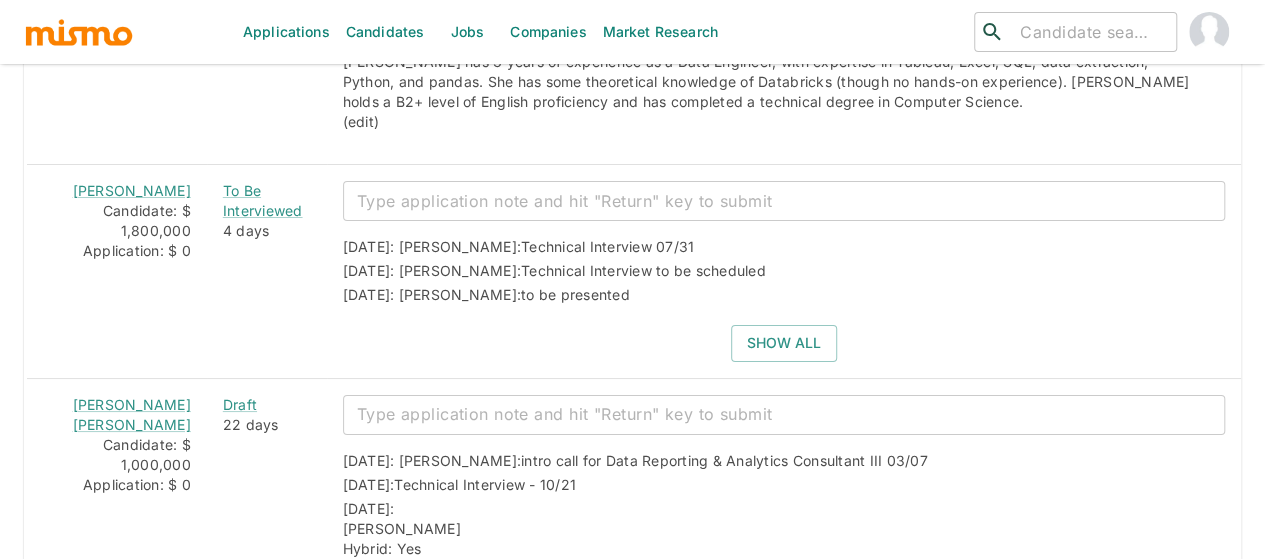 scroll, scrollTop: 3700, scrollLeft: 0, axis: vertical 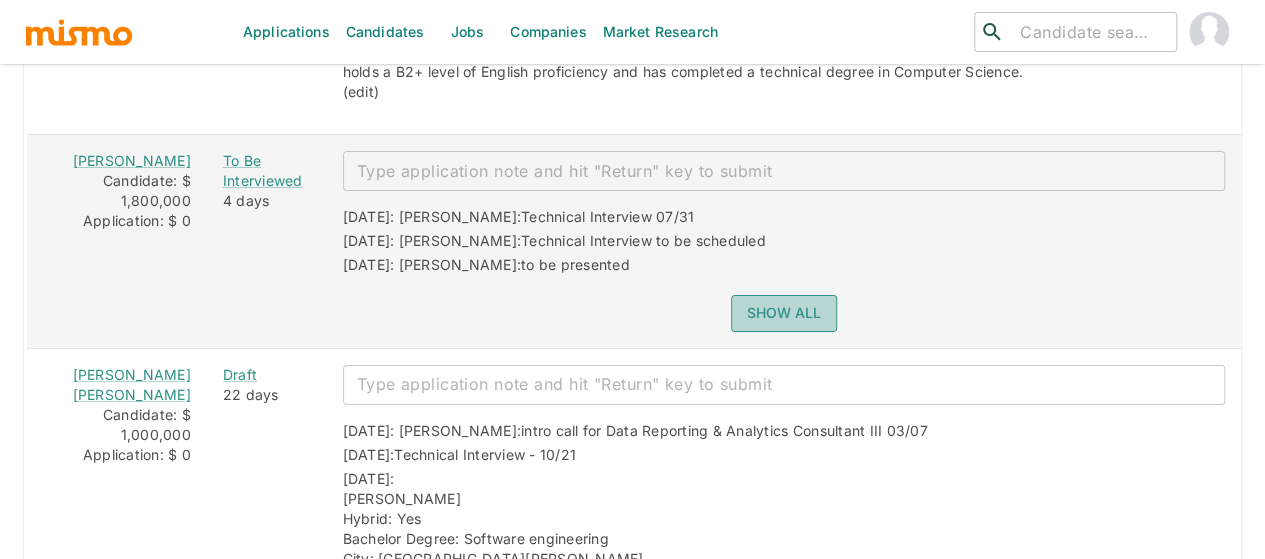 click on "Show all" at bounding box center [784, 313] 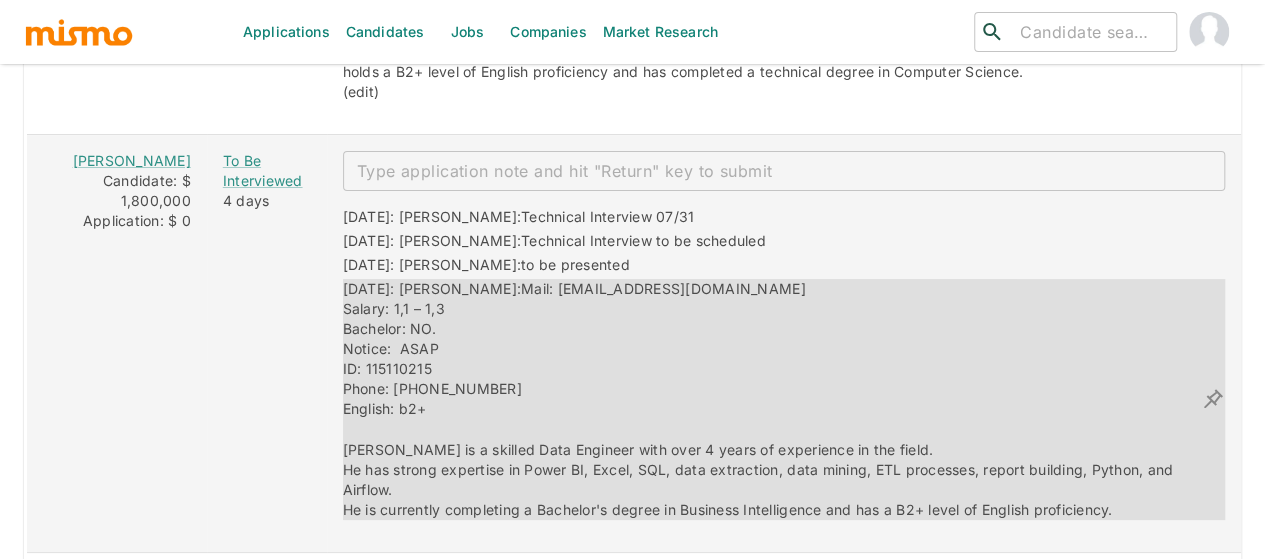 scroll, scrollTop: 3800, scrollLeft: 0, axis: vertical 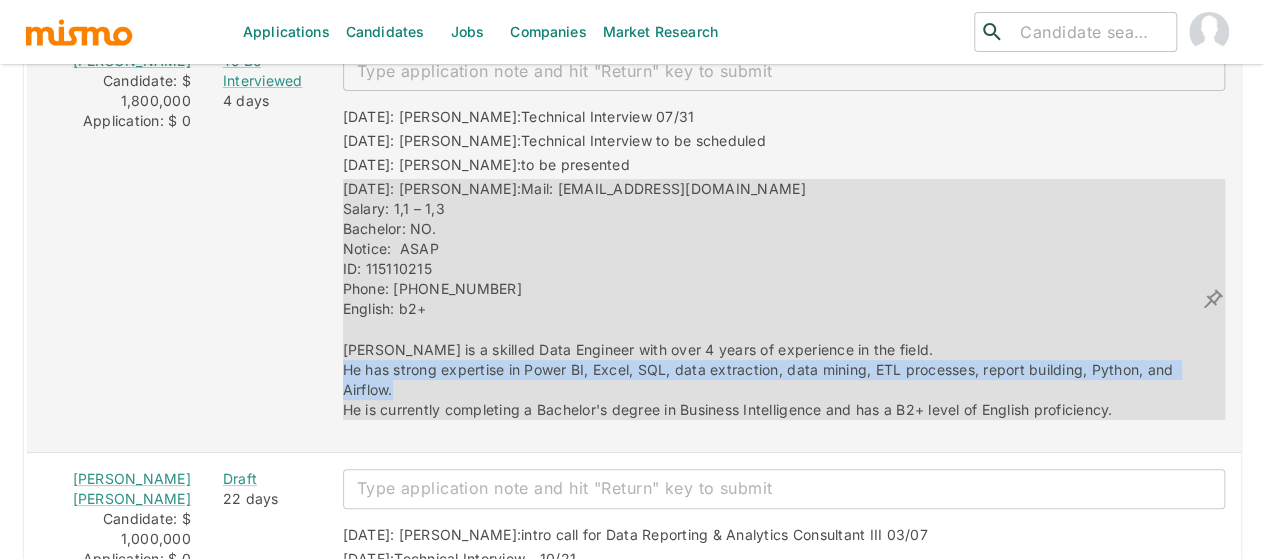 drag, startPoint x: 372, startPoint y: 368, endPoint x: 317, endPoint y: 353, distance: 57.00877 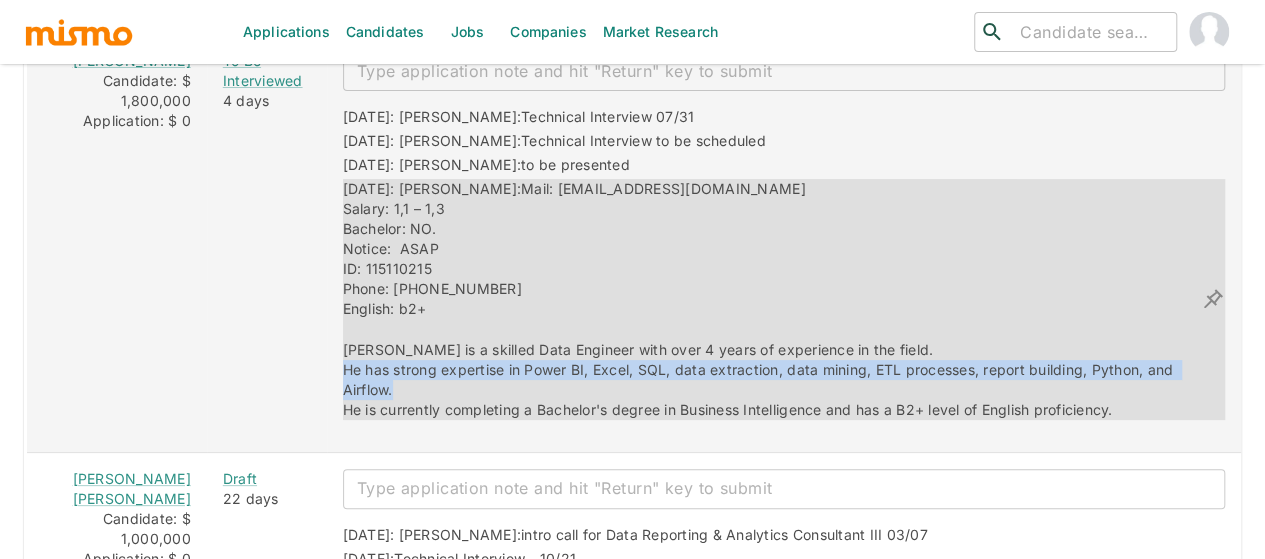 click on "07/04/2025:
Kaiser:  Mail: sherrerapark@gmail.com Salary: 1,1 – 1,3 Bachelor: NO.  Notice:  ASAP ID: 115110215 Phone: 89077447 English: b2+ Steven is a skilled Data Engineer with over 4 years of experience in the field. He has strong expertise in Power BI, Excel, SQL, data extraction, data mining, ETL processes, report building, Python, and Airflow. He is currently completing a Bachelor's degree in Business Intelligence and has a B2+ level of English proficiency." at bounding box center [772, 299] 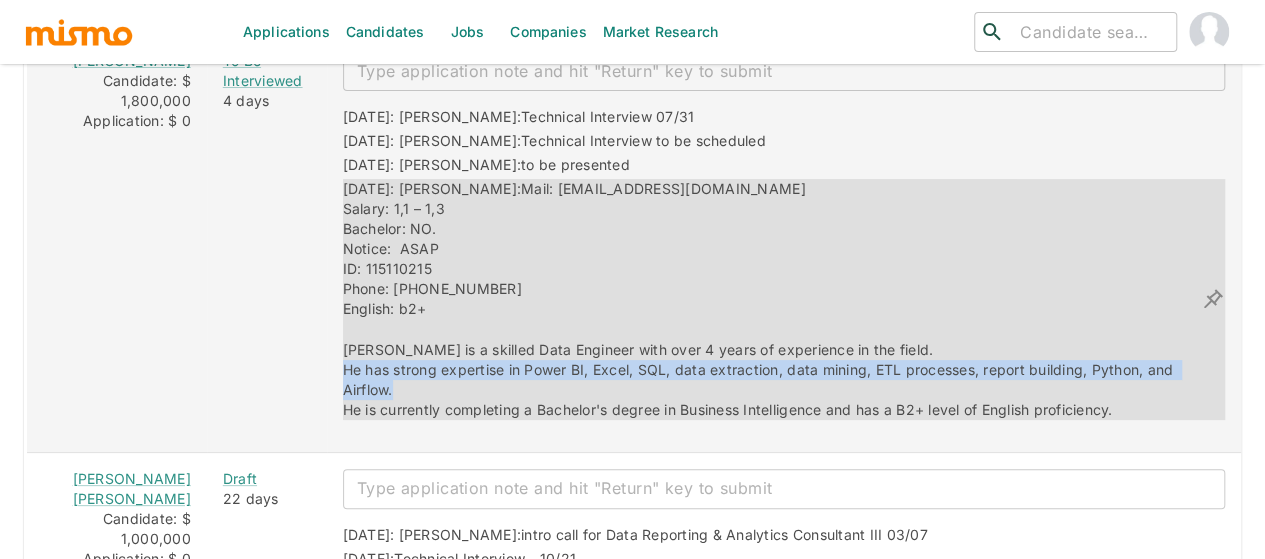 copy on "He has strong expertise in Power BI, Excel, SQL, data extraction, data mining, ETL processes, report building, Python, and Airflow." 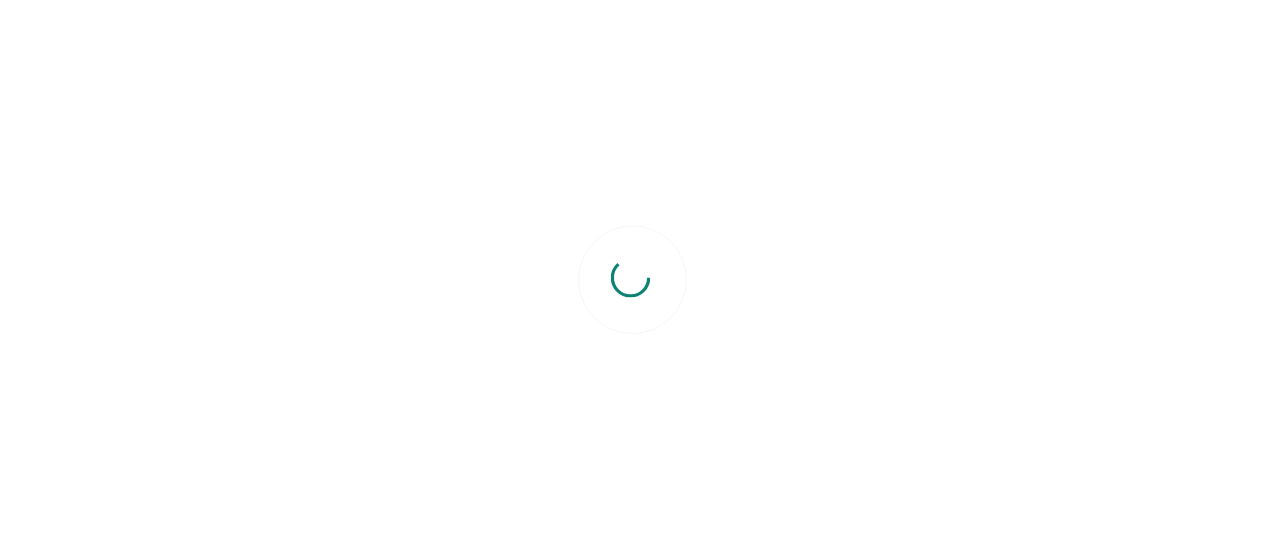 scroll, scrollTop: 0, scrollLeft: 0, axis: both 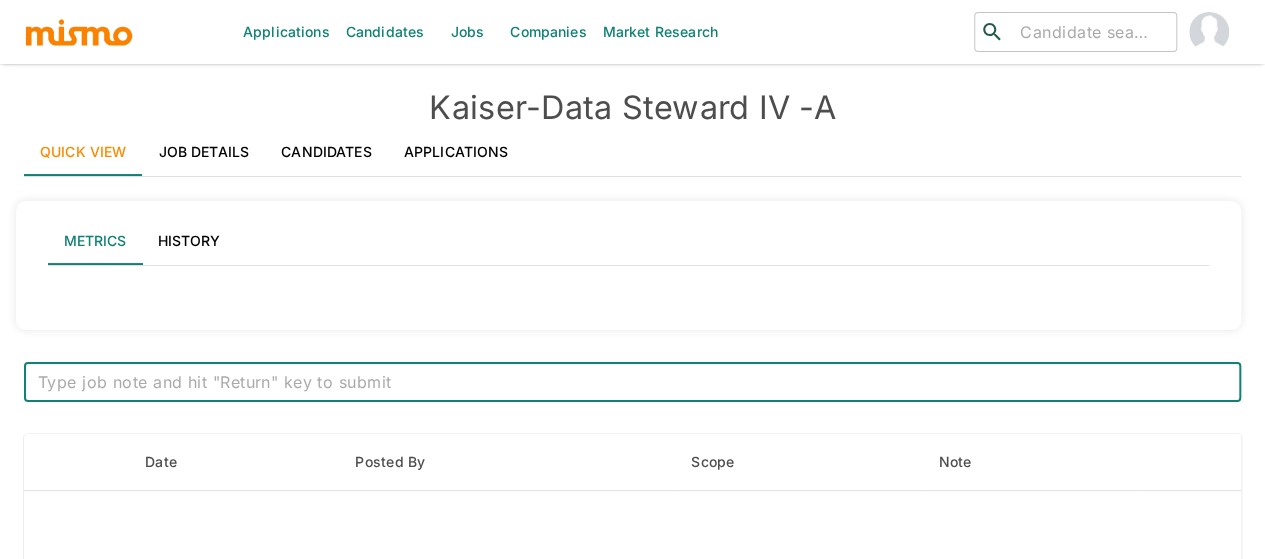 click on "Job Details" at bounding box center [204, 152] 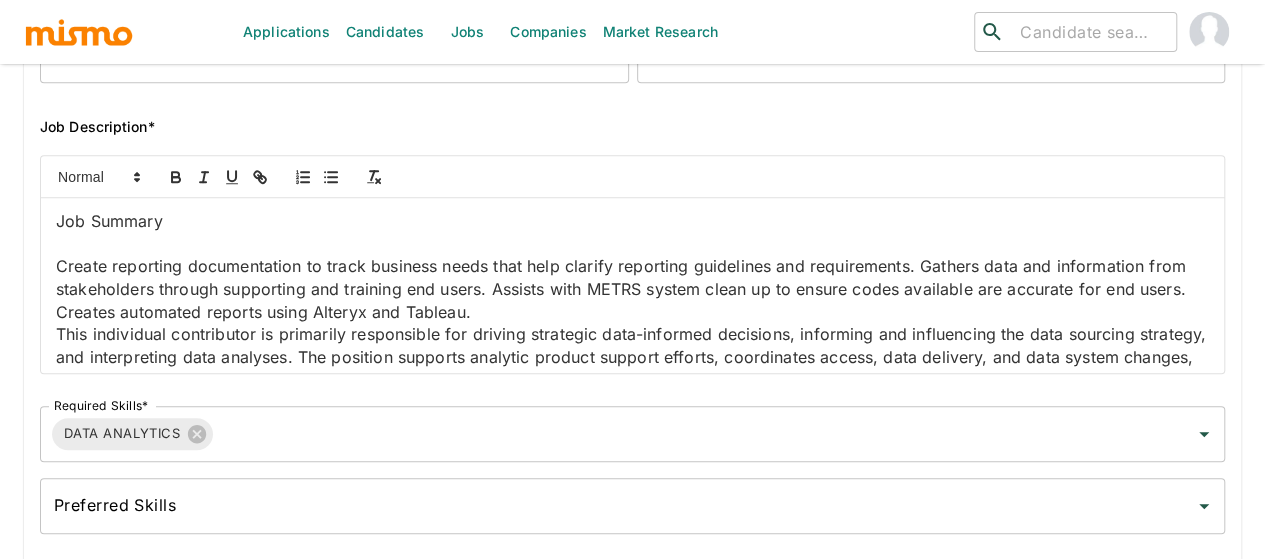 scroll, scrollTop: 400, scrollLeft: 0, axis: vertical 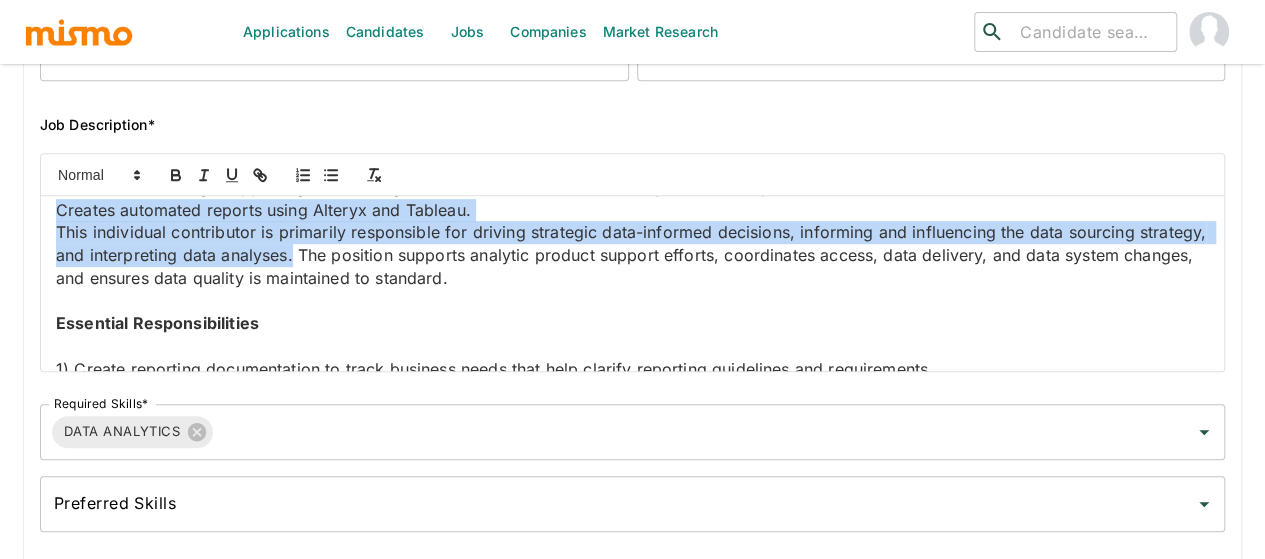 drag, startPoint x: 240, startPoint y: 231, endPoint x: 126, endPoint y: 303, distance: 134.83324 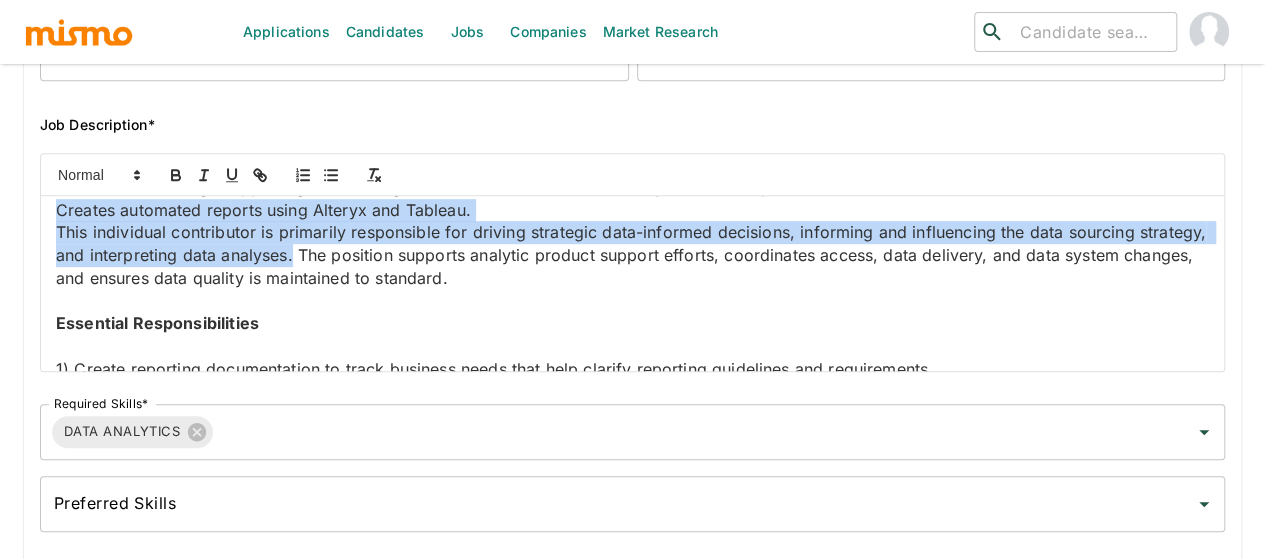 click on "Job Summary Create reporting documentation to track business needs that help clarify reporting guidelines and requirements. Gathers data and information from stakeholders through supporting and training end users. Assists with METRS system clean up to ensure codes available are accurate for end users. Creates automated reports using Alteryx and Tableau. This individual contributor is primarily responsible for driving strategic data-informed decisions, informing and influencing the data sourcing strategy, and interpreting data analyses. The position supports analytic product support efforts, coordinates access, data delivery, and data system changes, and ensures data quality is maintained to standard.  Essential Responsibilities  1) Create reporting documentation to track business needs that help clarify reporting guidelines and requirements. 2) Gathers data and information from stakeholders through supporting and training end users. 4) Creates automated reports using Alteryx and Tableau. '- Excel -Tableau" at bounding box center [632, 283] 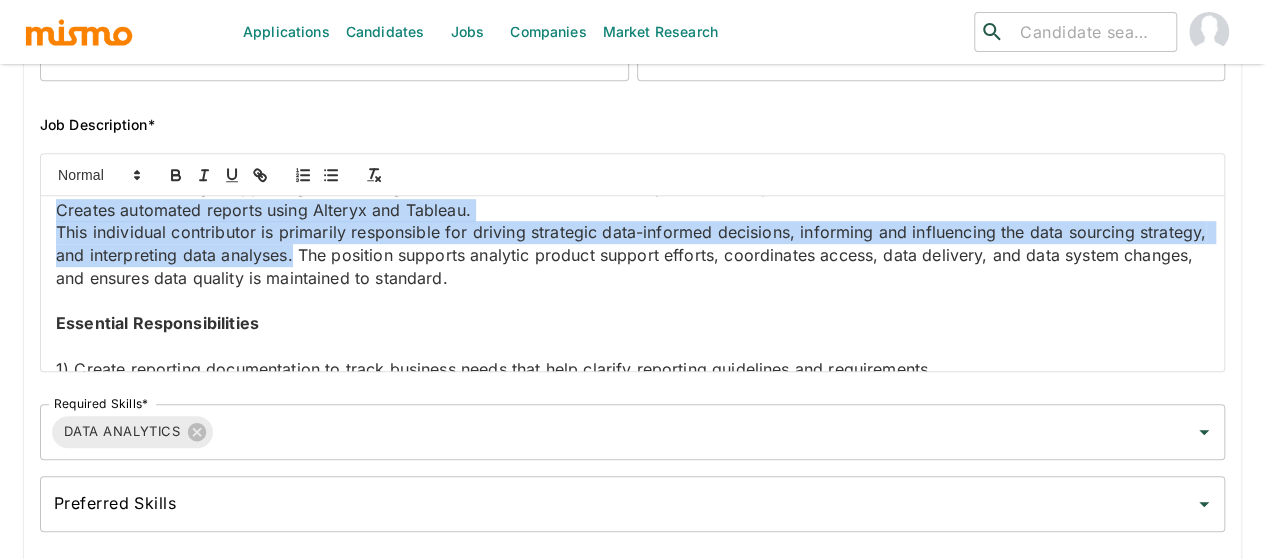 copy on "Creates automated reports using Alteryx and Tableau. This individual contributor is primarily responsible for driving strategic data-informed decisions, informing and influencing the data sourcing strategy, and interpreting data analyses." 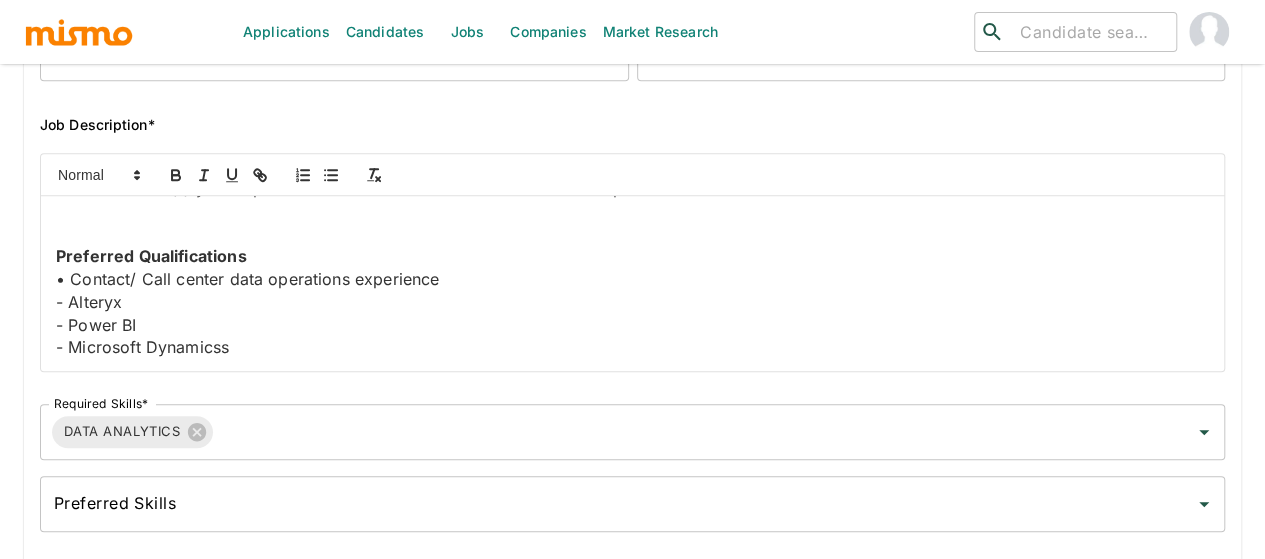 scroll, scrollTop: 825, scrollLeft: 0, axis: vertical 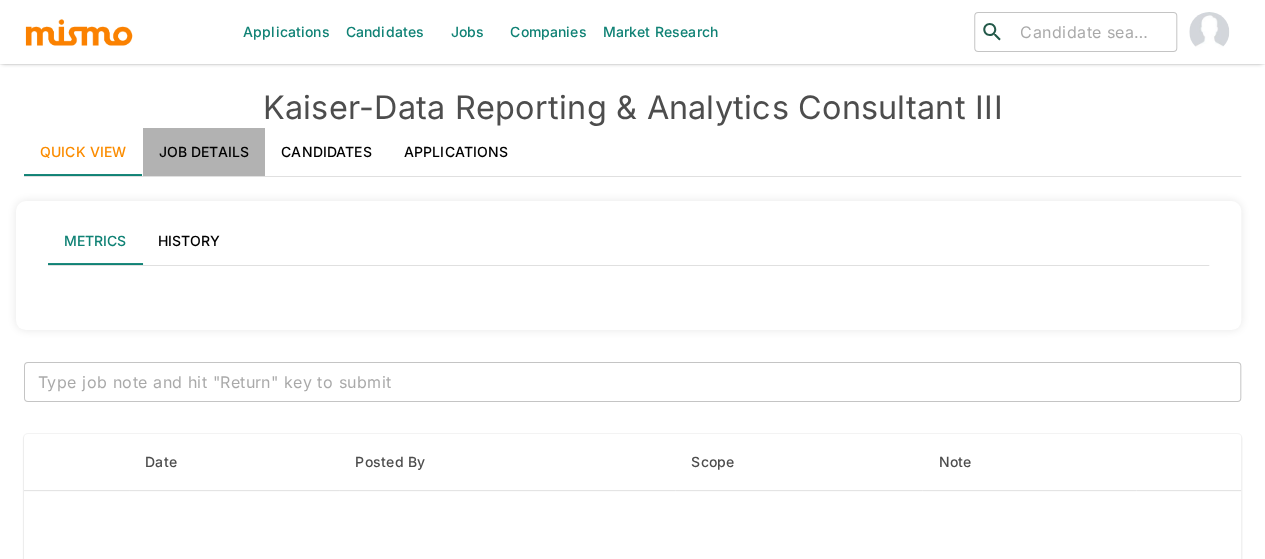 click on "Job Details" at bounding box center (204, 152) 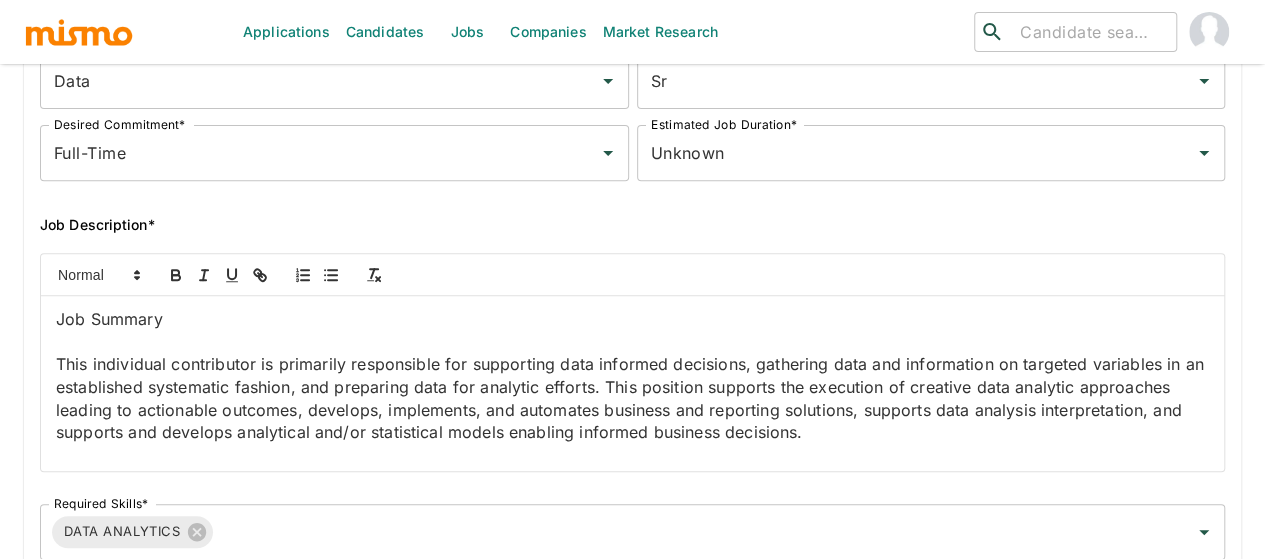 scroll, scrollTop: 400, scrollLeft: 0, axis: vertical 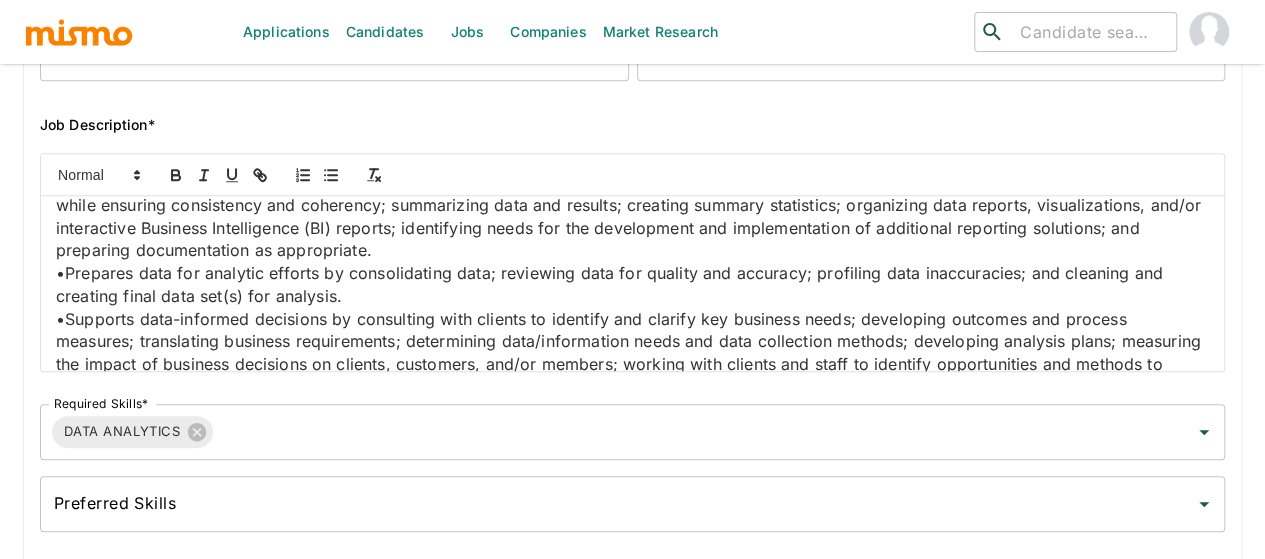 drag, startPoint x: 592, startPoint y: 203, endPoint x: 615, endPoint y: 269, distance: 69.89278 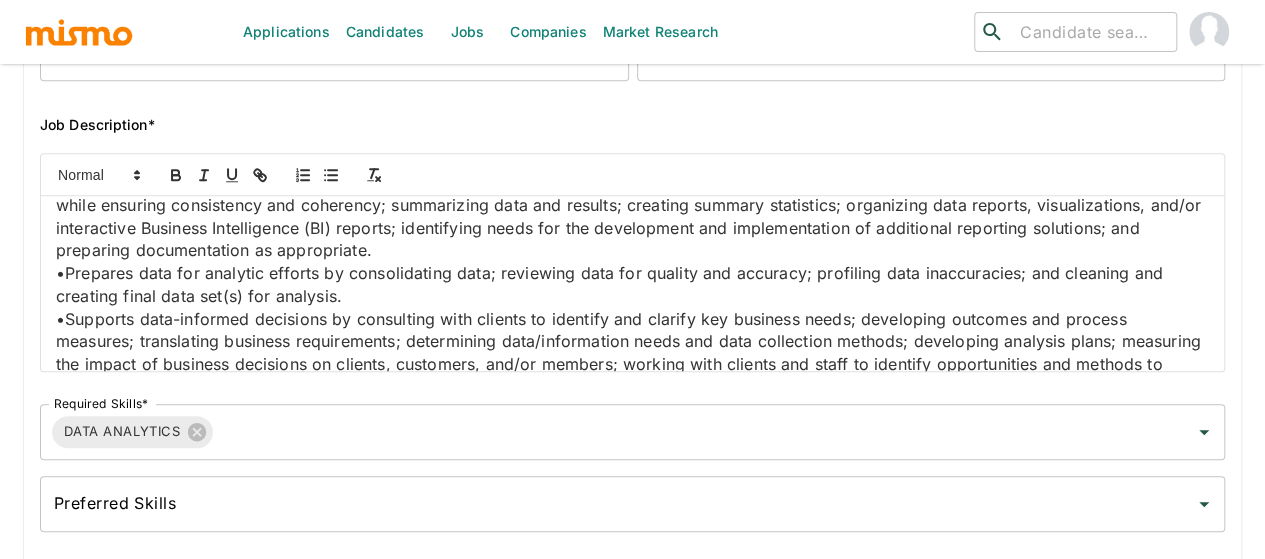 click on "•Gathers data and information on targeted variables in an established systematic fashion by validating data sources; querying, merging, and extracting data across sources; completing routine data refresh and update; developing and/or delivering tools for electronic data collection; and providing user training, support, and documentation. •Supports data analysis interpretation by applying findings to contextual settings under the guidance of more senior employees; and developing reports and presentations telling a compelling story to stakeholders to enable and influence decision making." at bounding box center [632, 115] 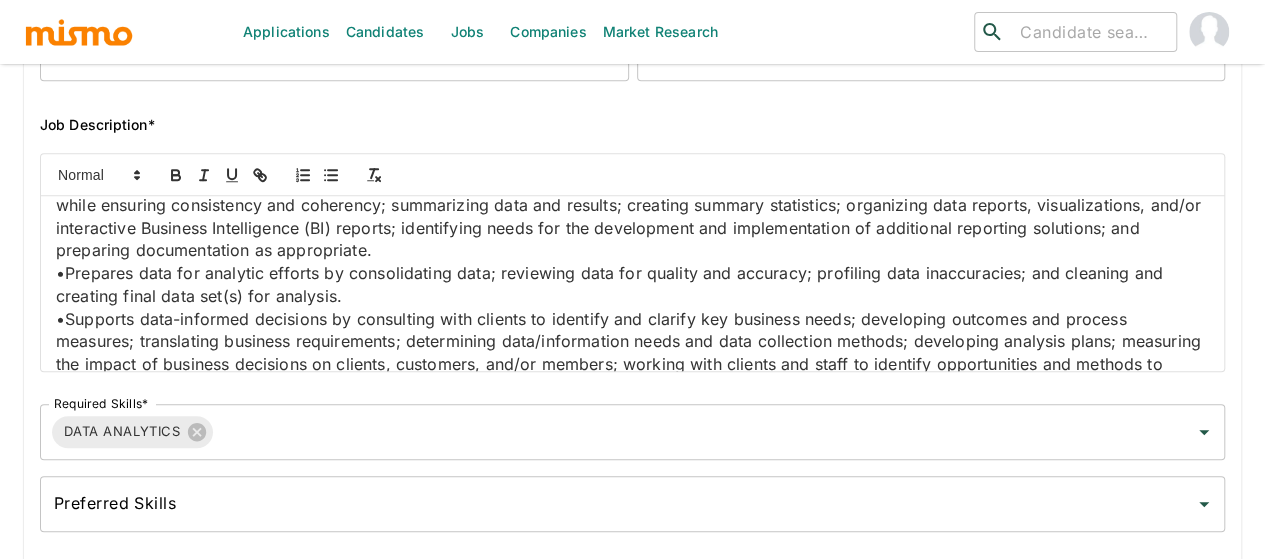 copy on "Supports data analysis interpretation by applying findings to contextual settings under the guidance of more senior employees; and developing reports and presentations telling a compelling story to stakeholders to enable and influence decision making." 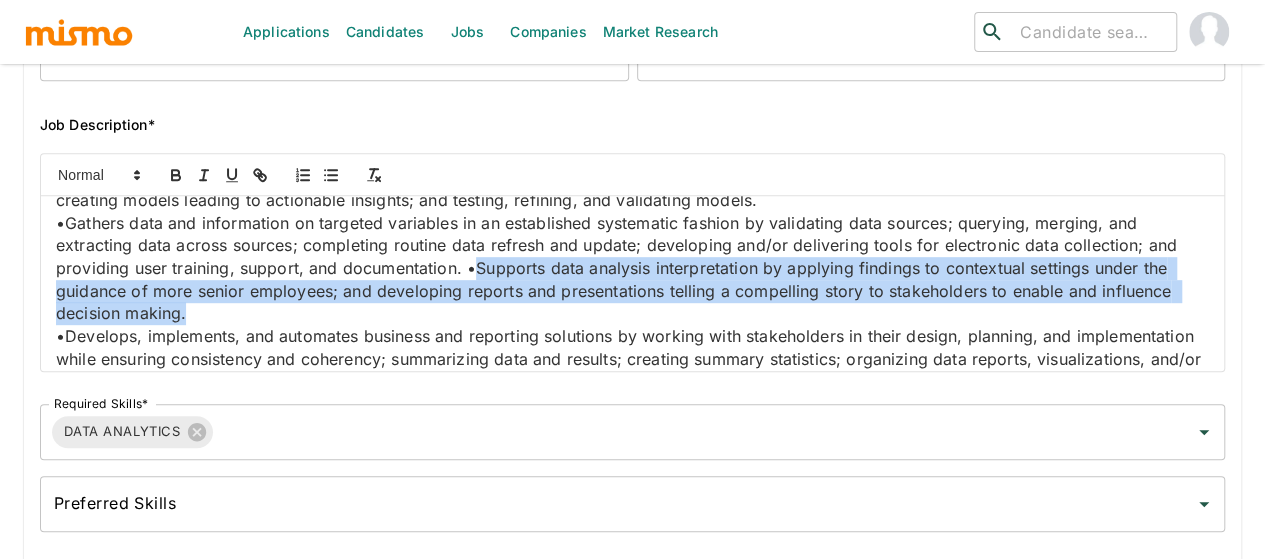 scroll, scrollTop: 200, scrollLeft: 0, axis: vertical 